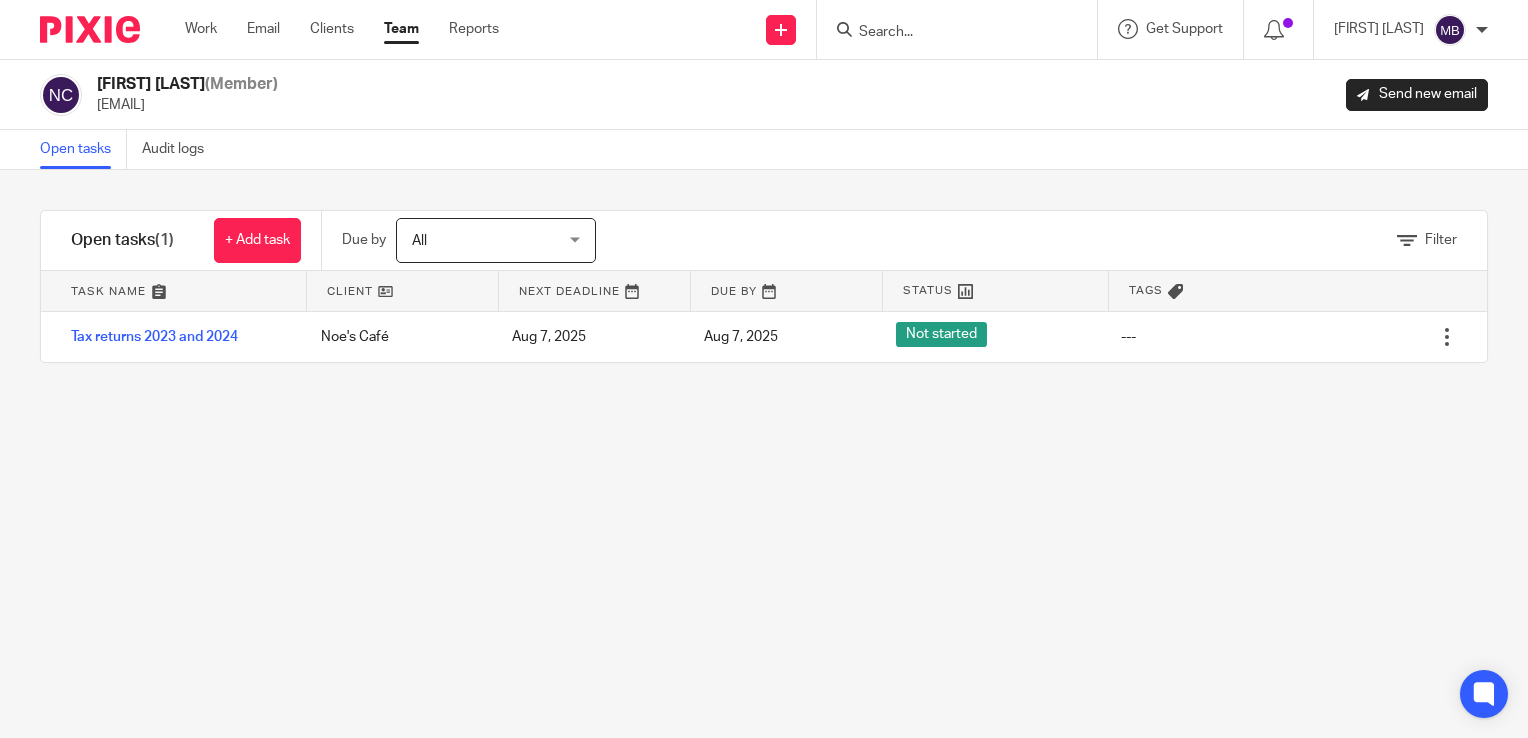 scroll, scrollTop: 0, scrollLeft: 0, axis: both 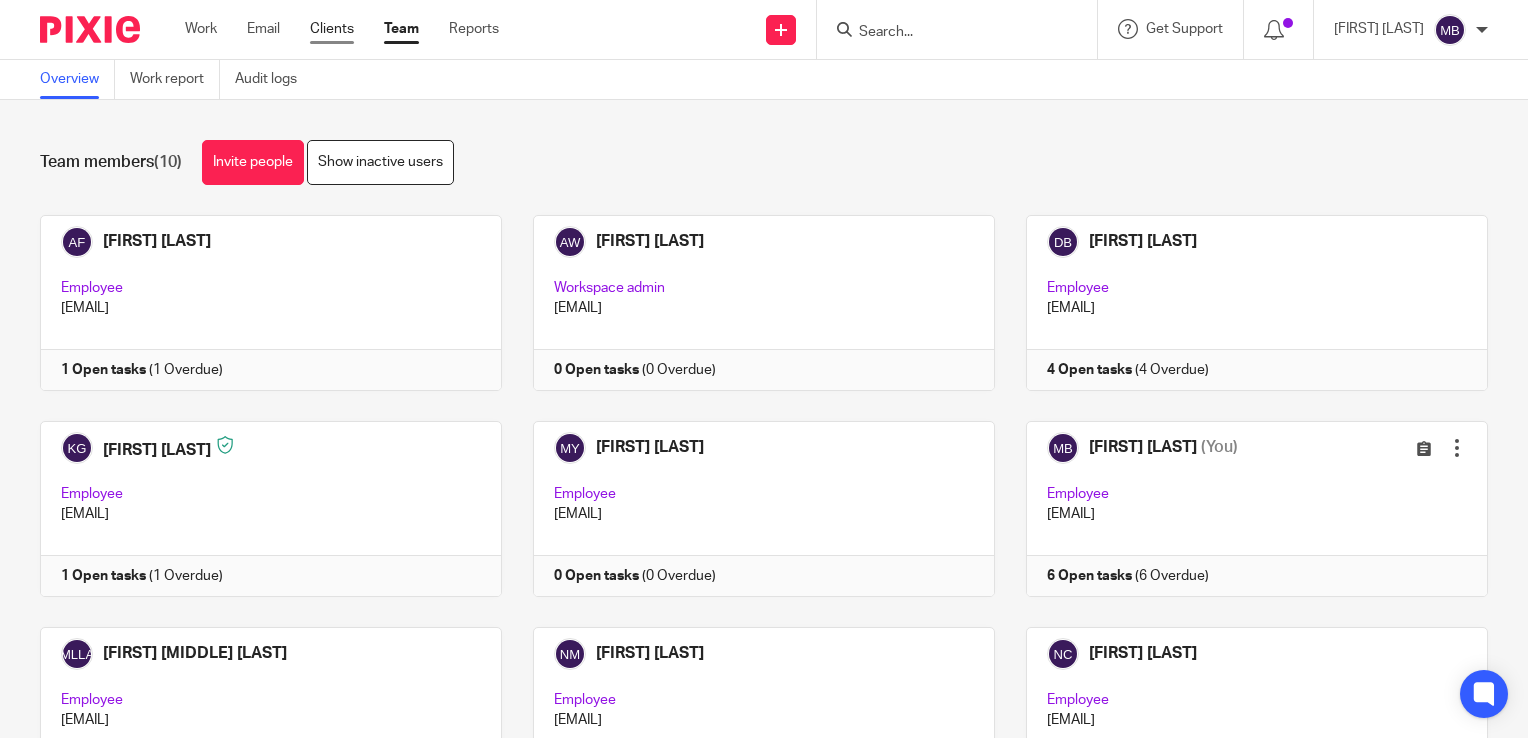 click on "Clients" at bounding box center (332, 29) 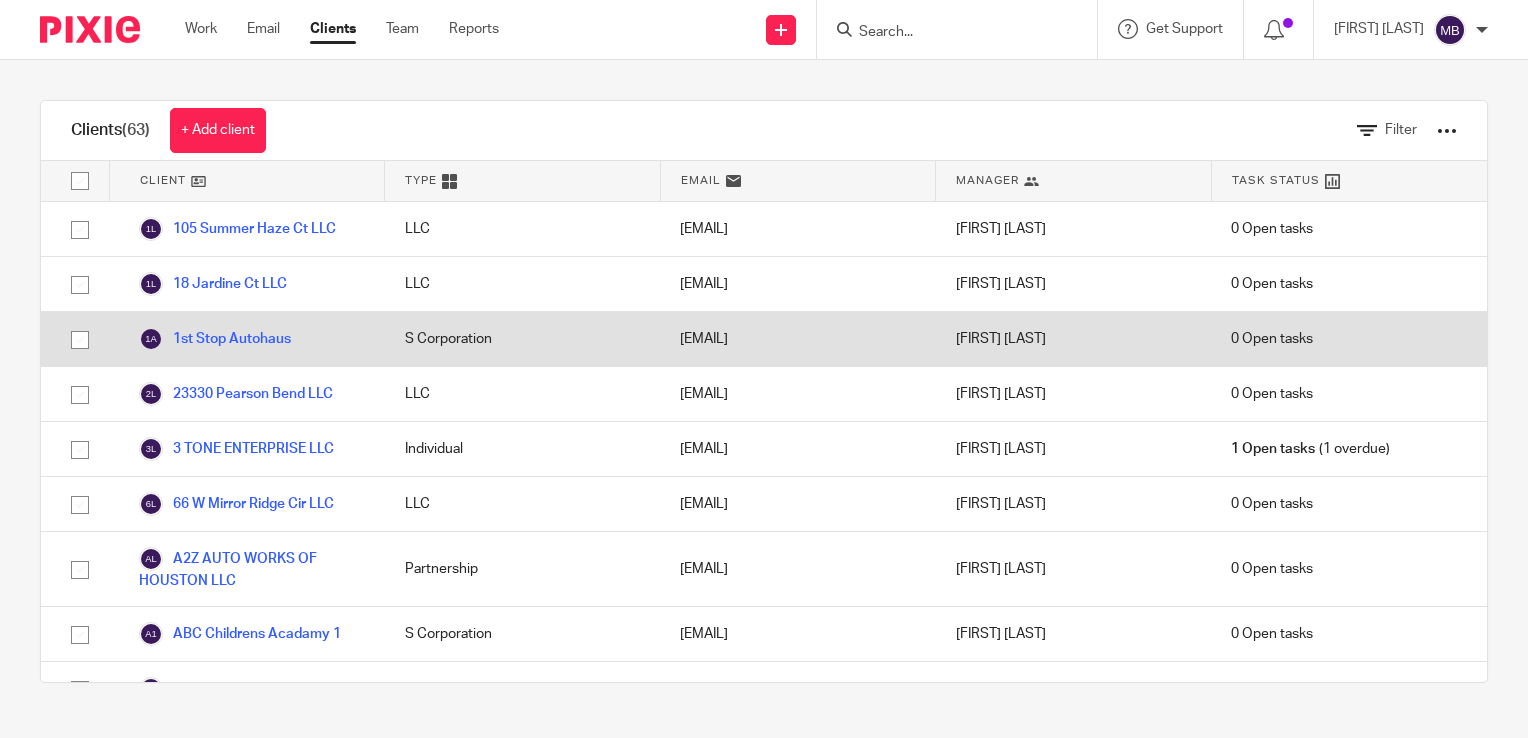 scroll, scrollTop: 0, scrollLeft: 0, axis: both 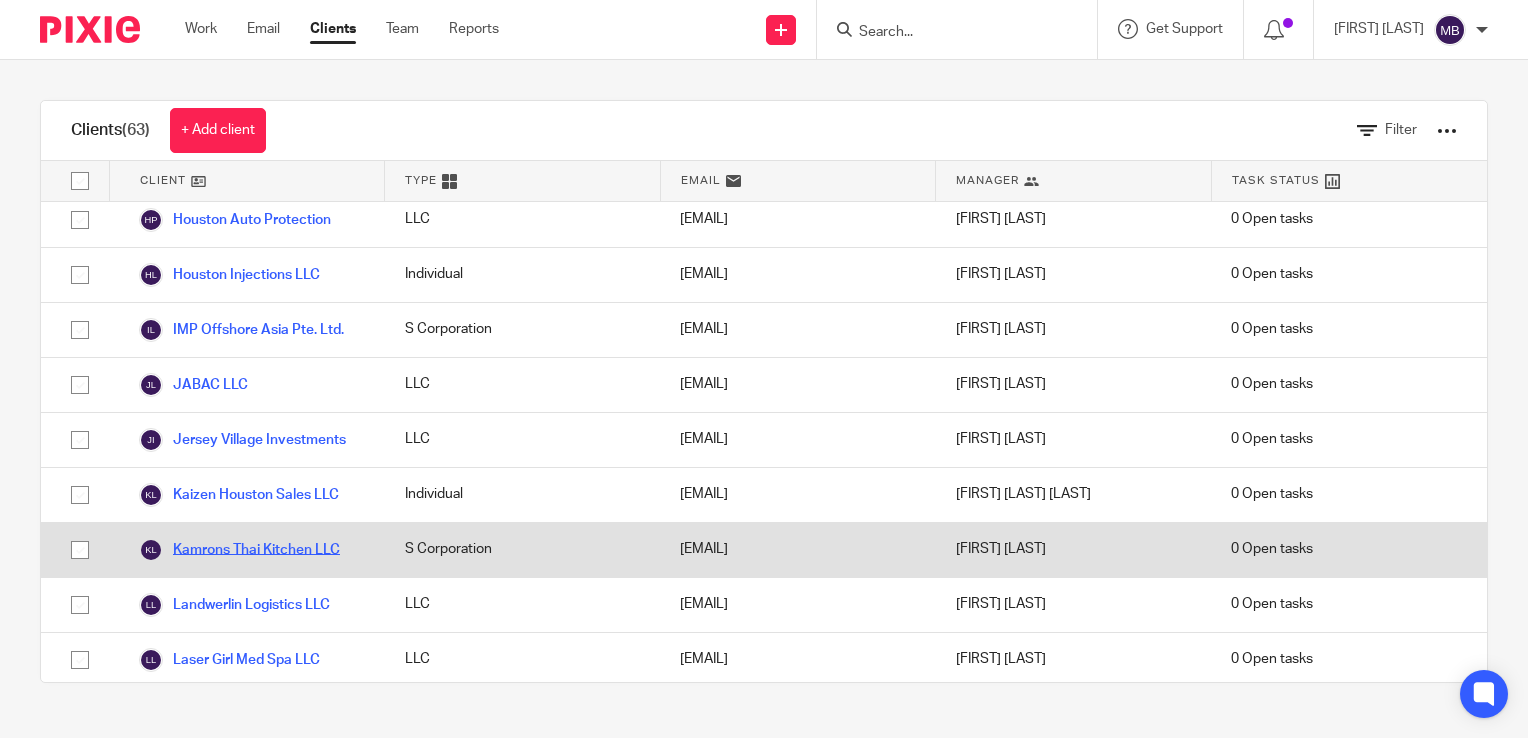 click on "Kamrons Thai Kitchen LLC" at bounding box center [239, 550] 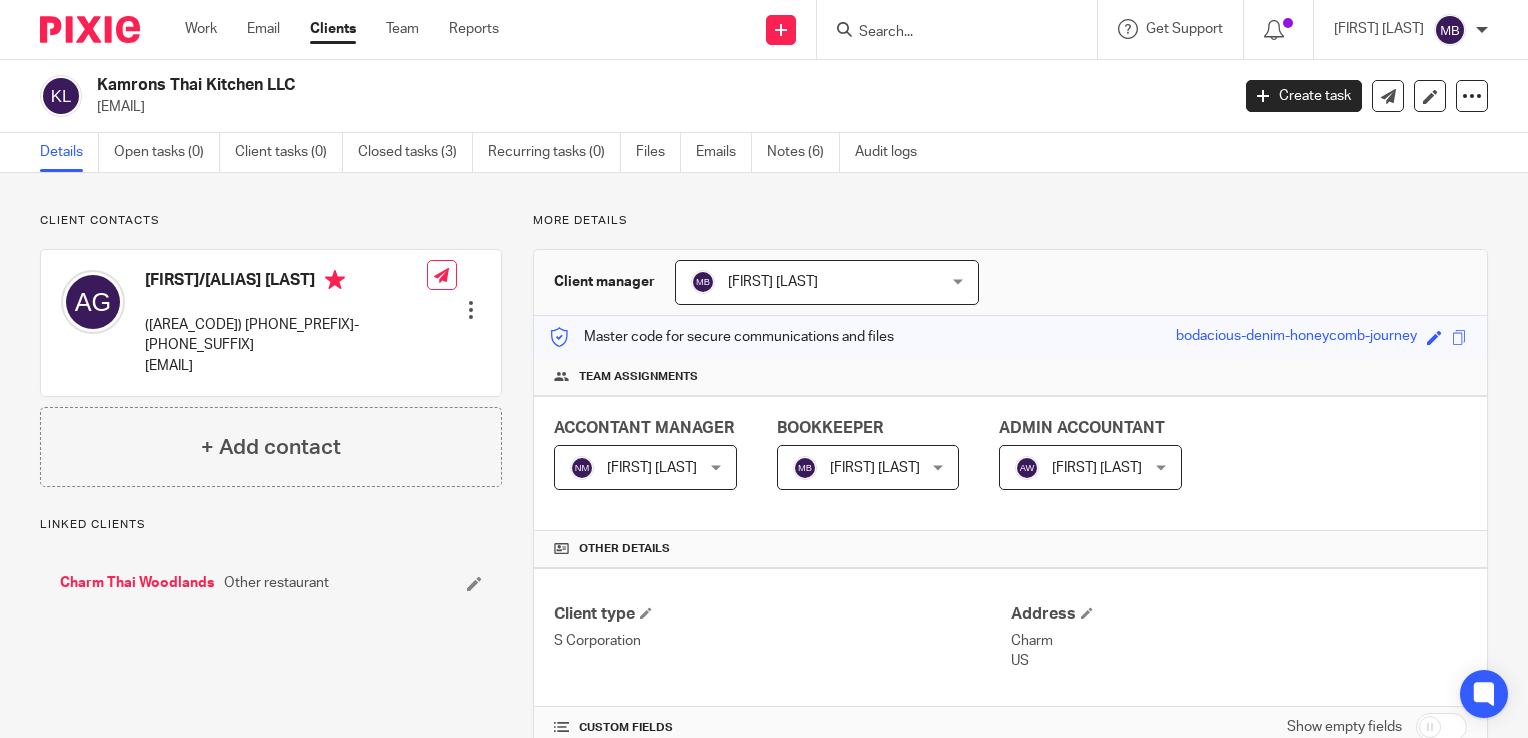 scroll, scrollTop: 0, scrollLeft: 0, axis: both 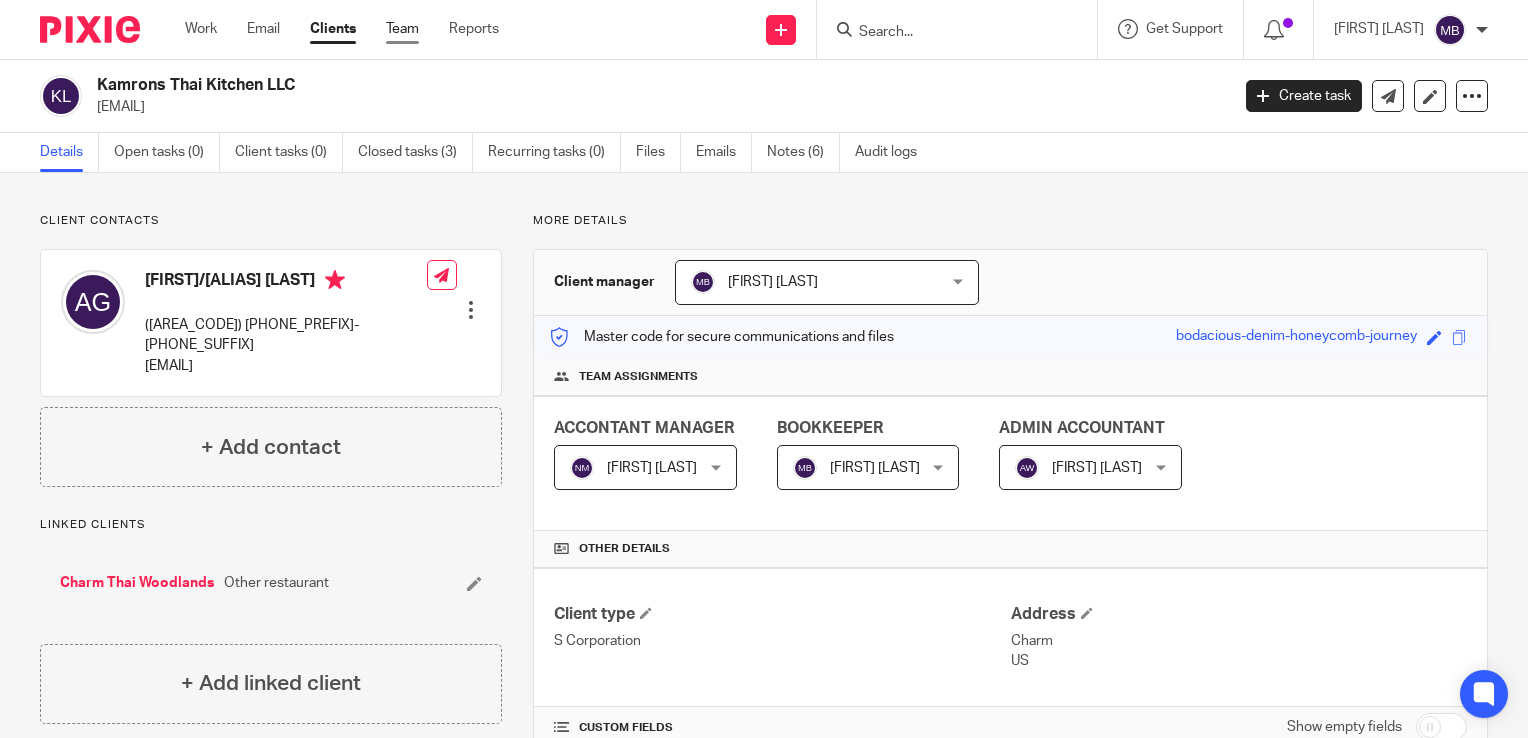 click on "Team" at bounding box center [402, 29] 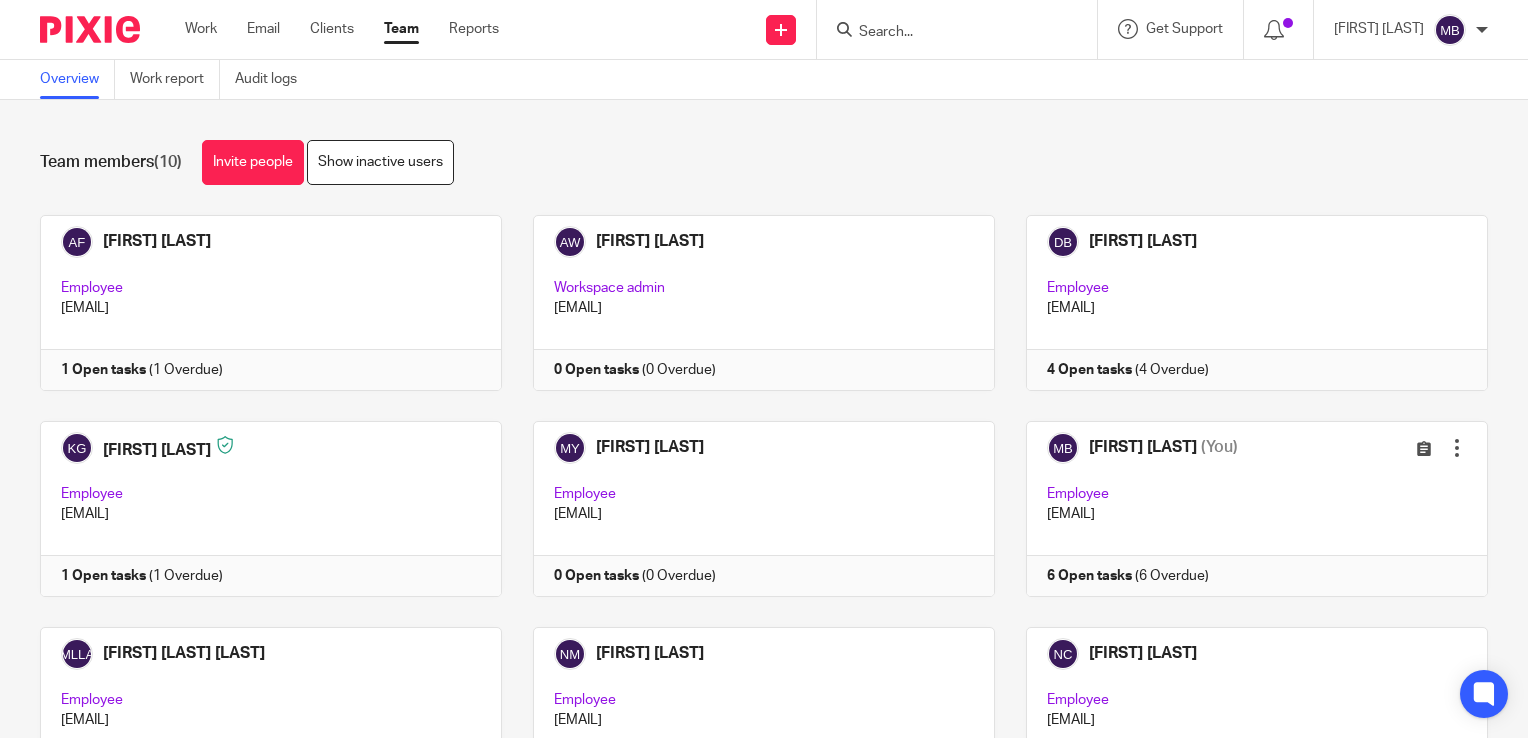 scroll, scrollTop: 0, scrollLeft: 0, axis: both 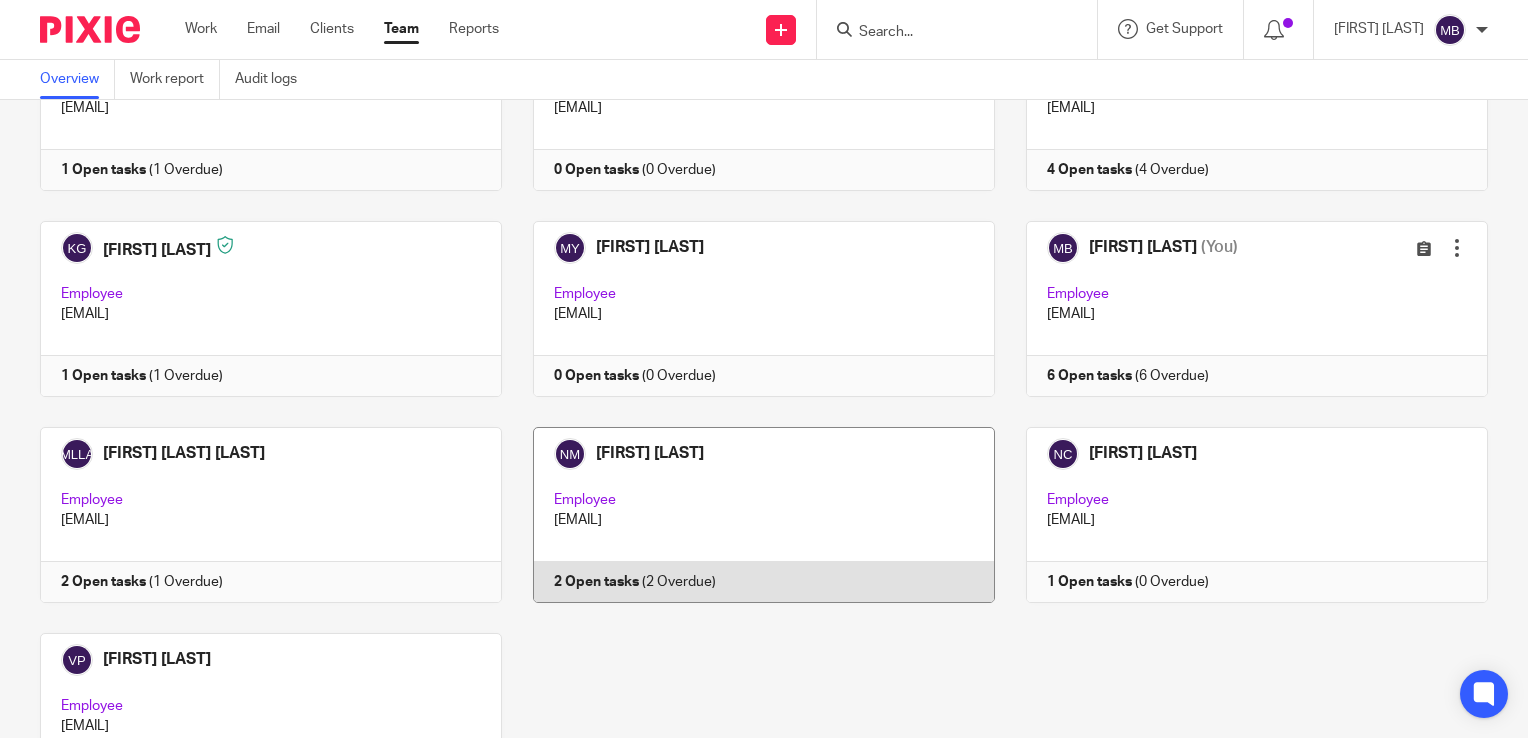 click at bounding box center [748, 515] 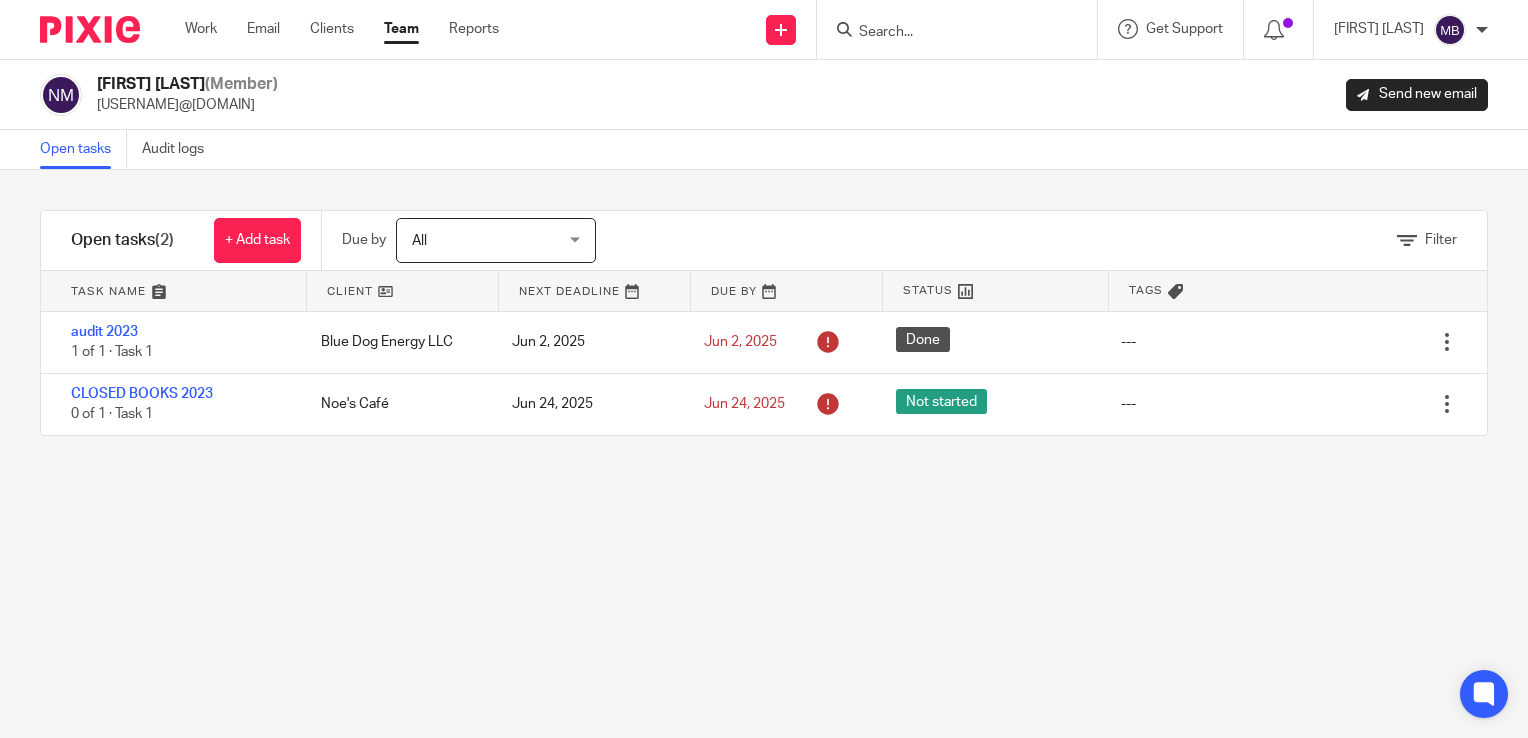 scroll, scrollTop: 0, scrollLeft: 0, axis: both 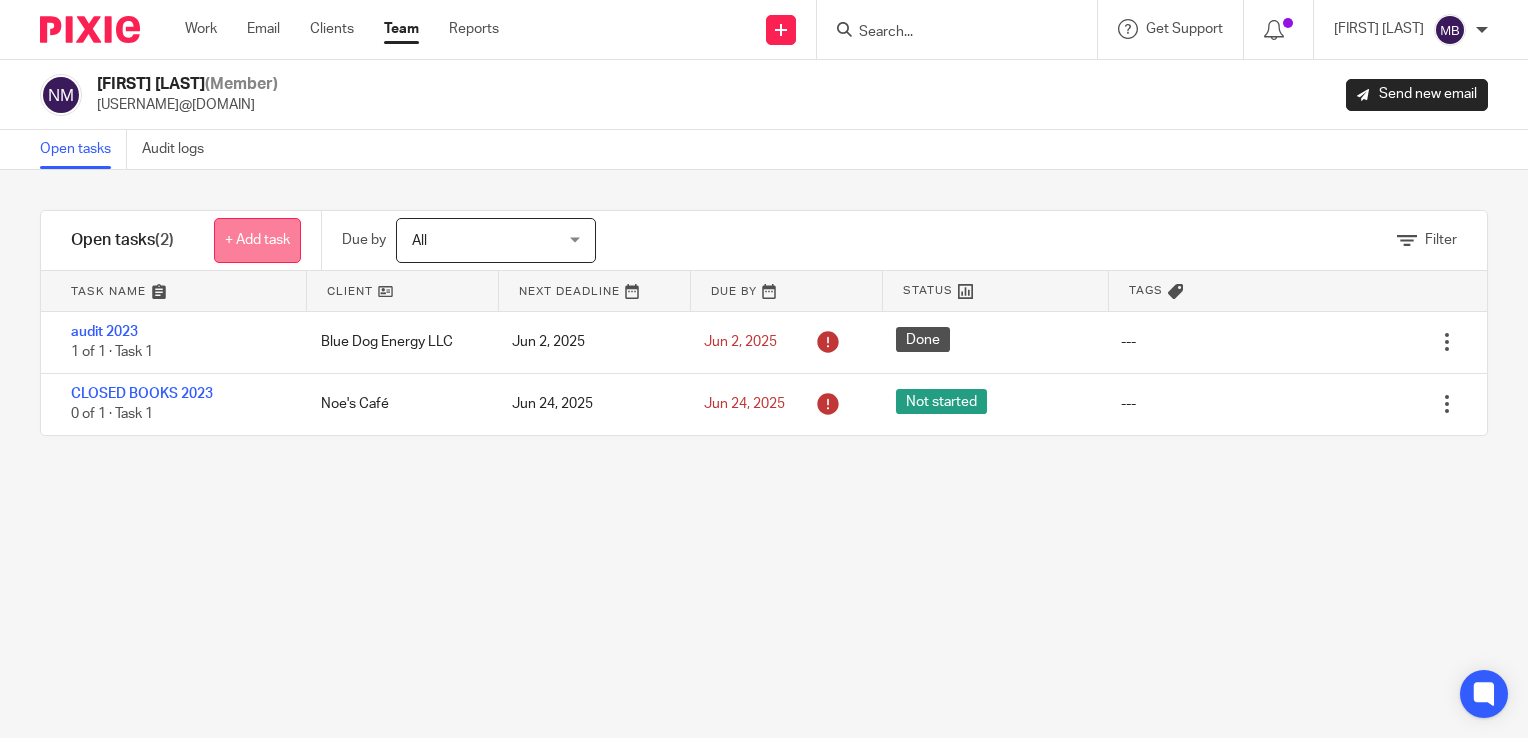 click on "+ Add task" at bounding box center [257, 240] 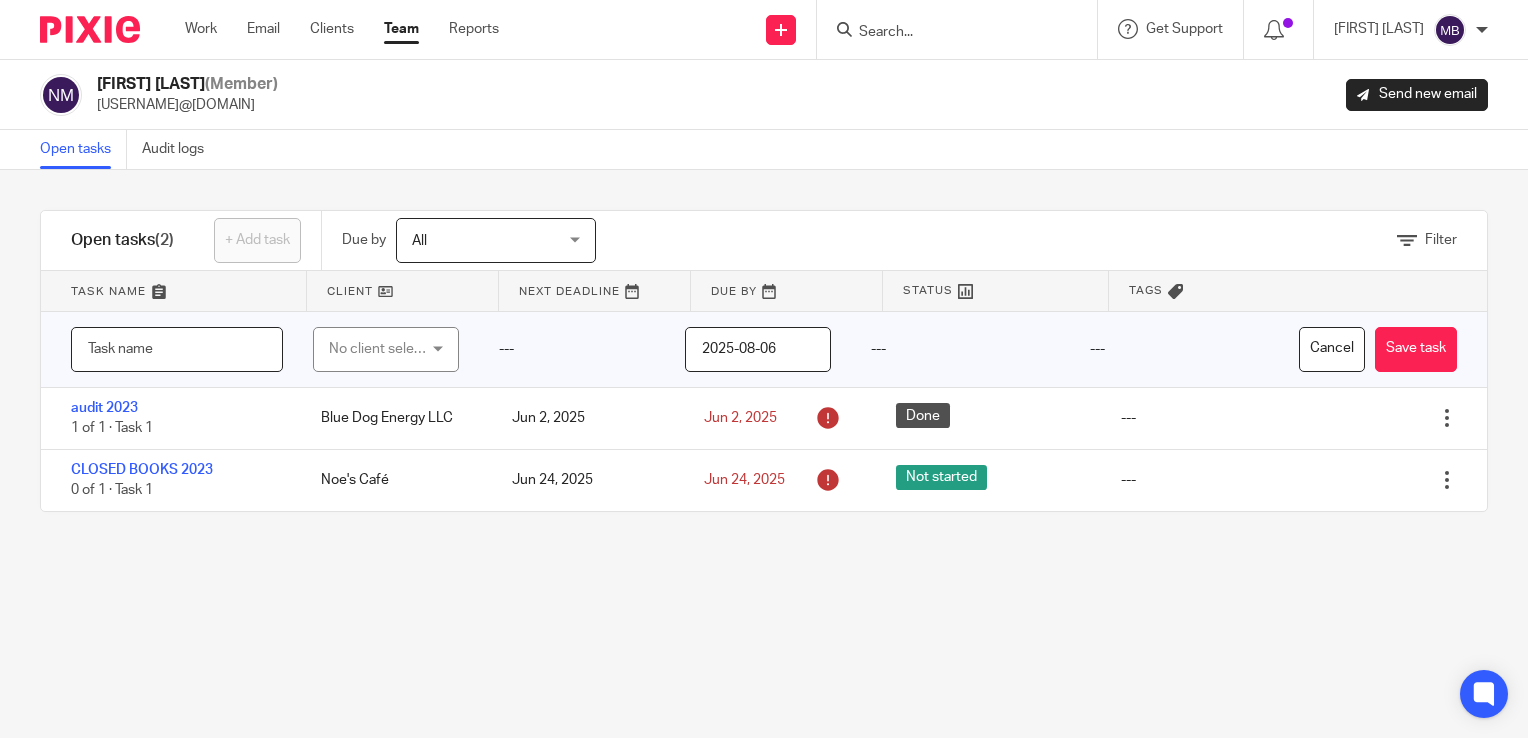 click at bounding box center [177, 349] 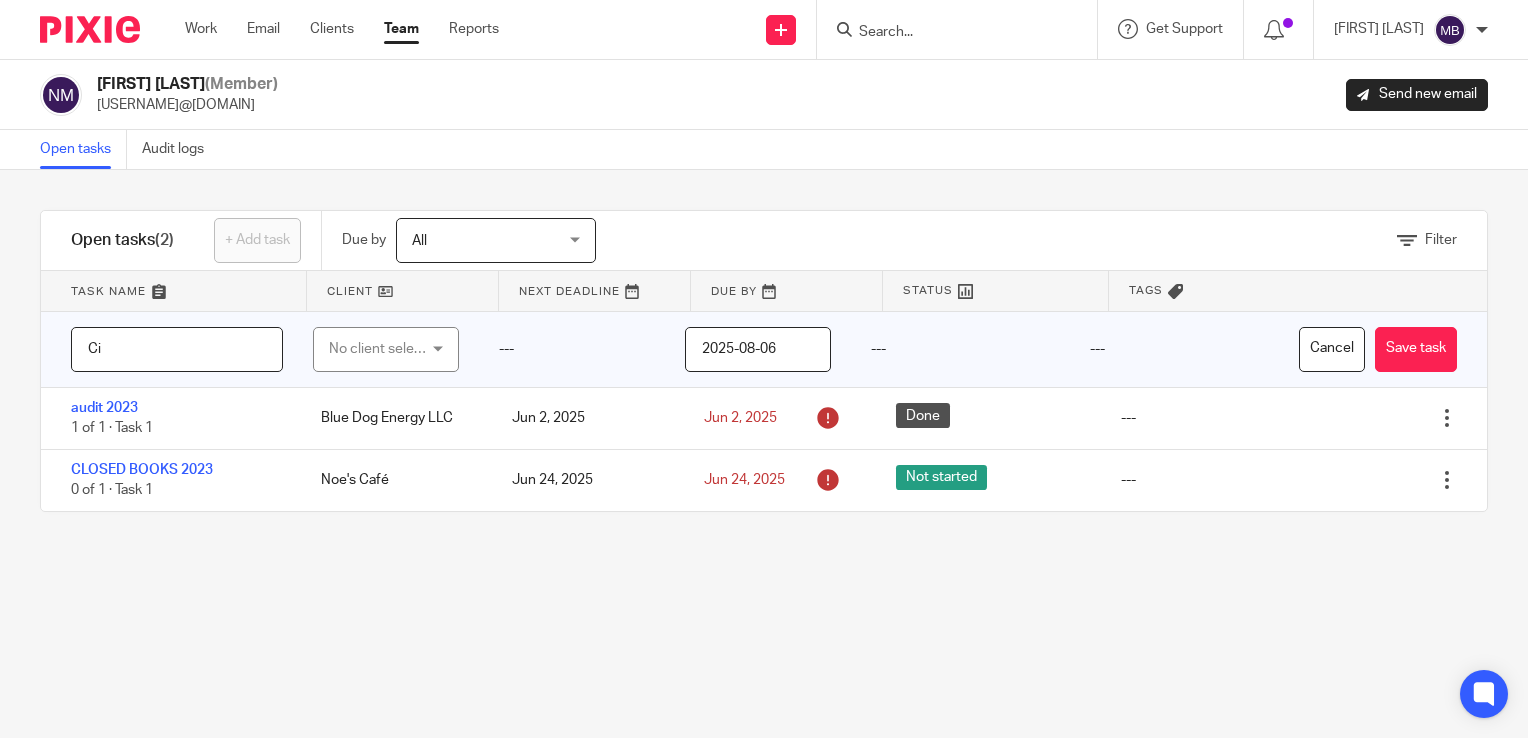 type on "C" 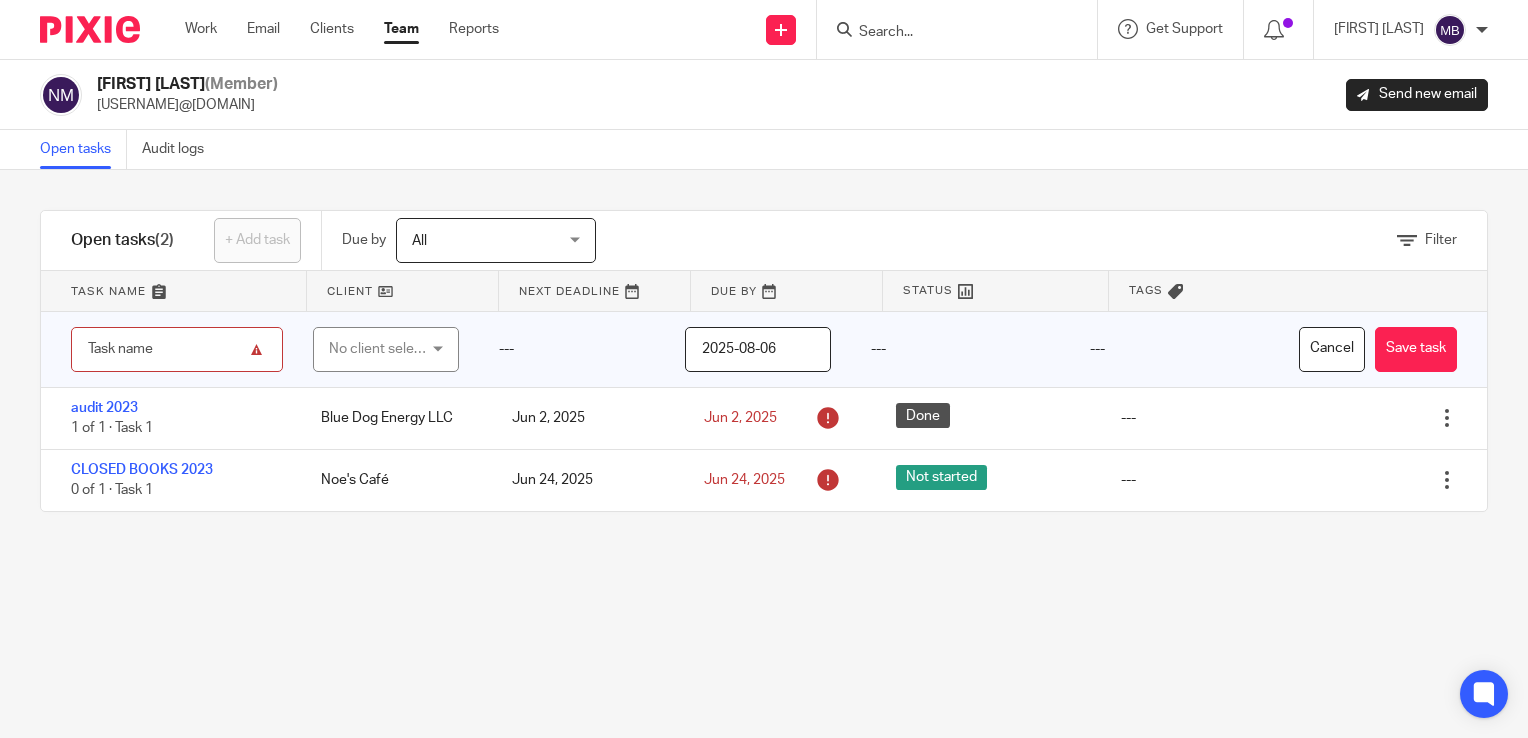 click at bounding box center (177, 349) 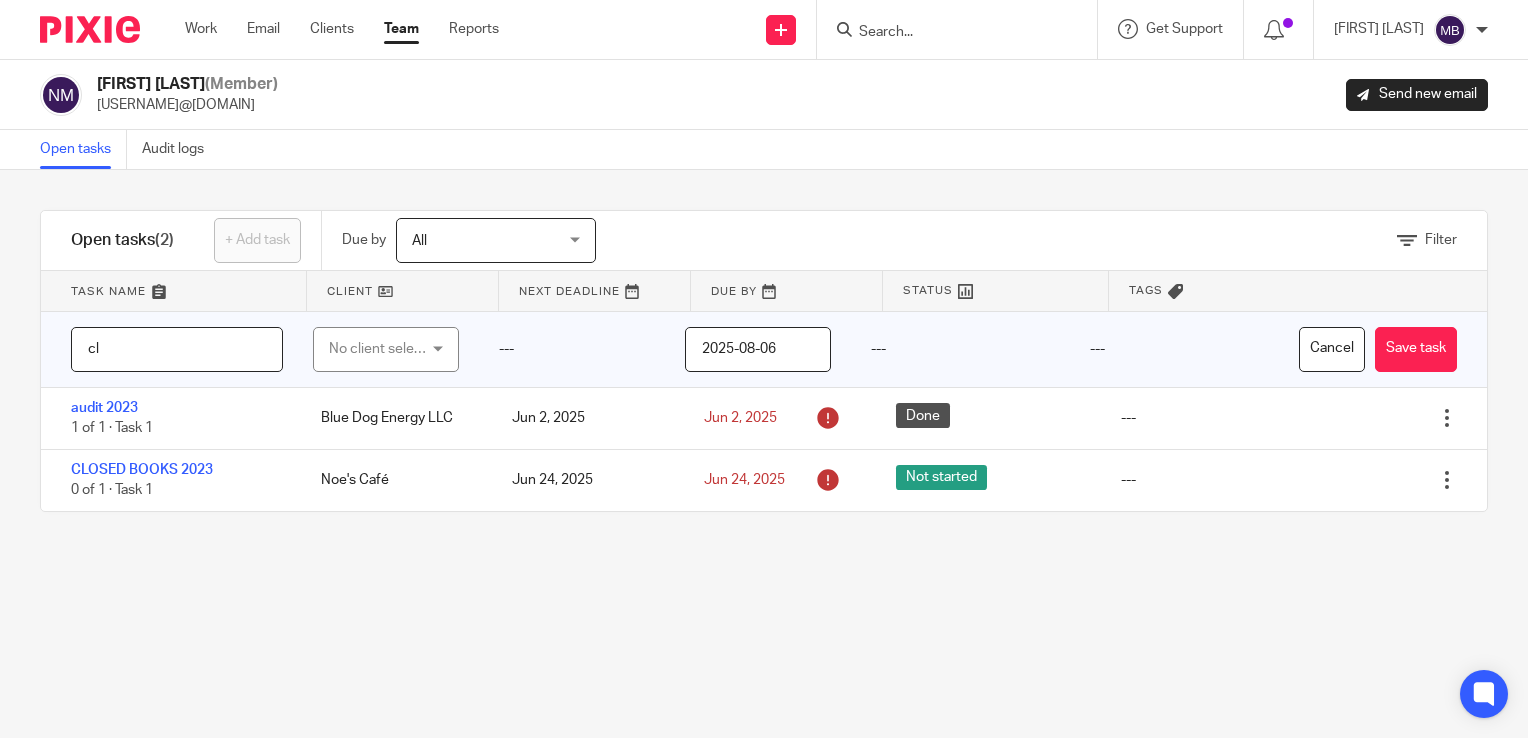 type on "c" 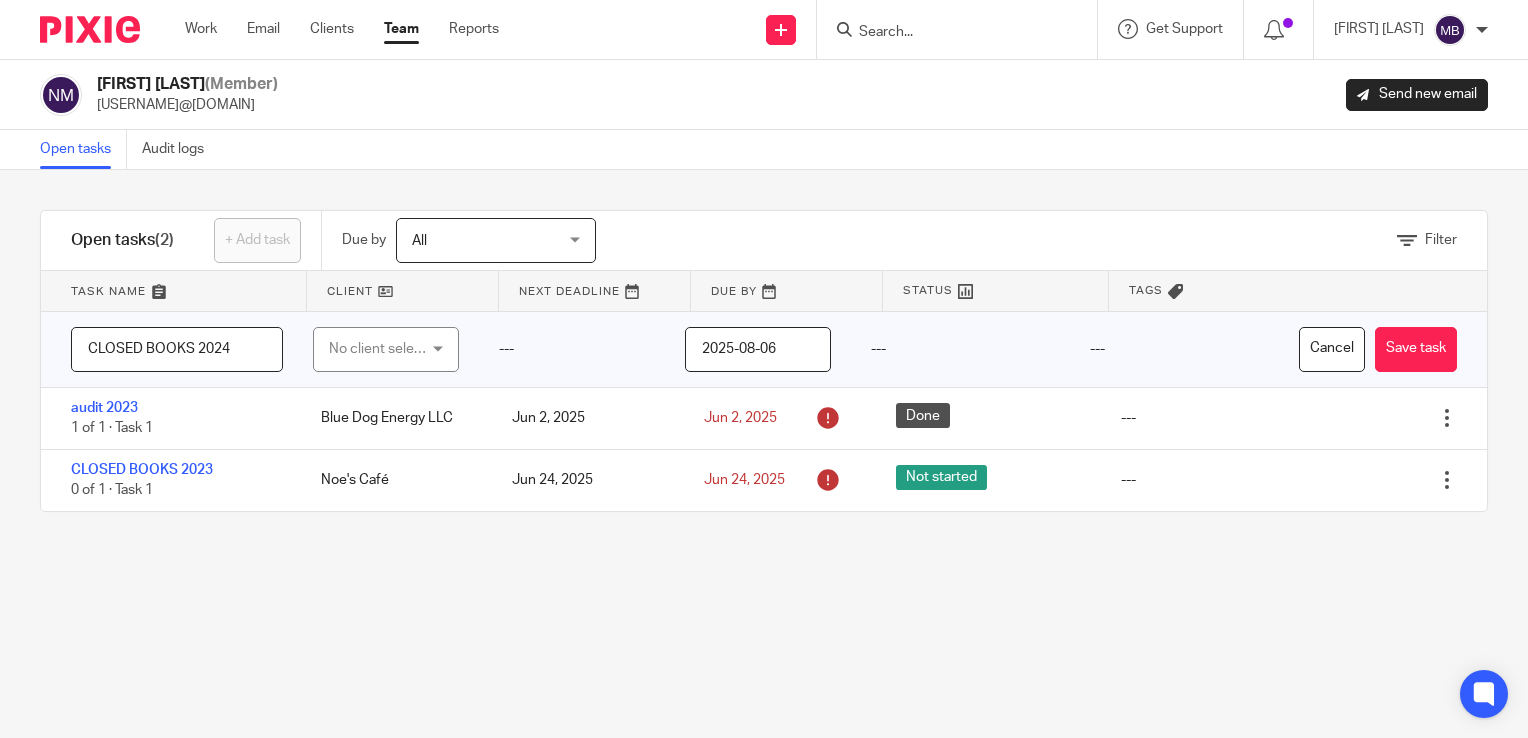 type on "CLOSED BOOKS 2024" 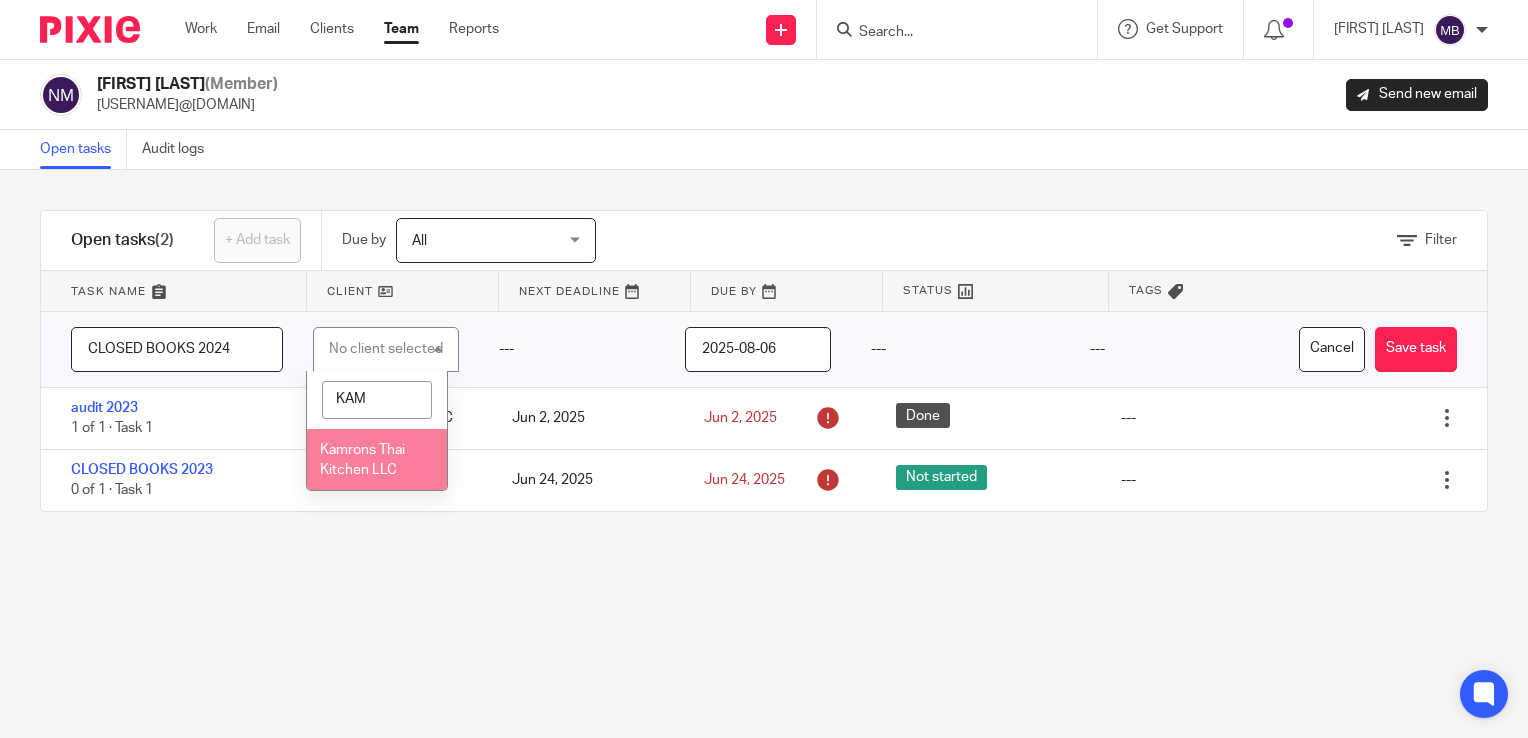 type on "KAM" 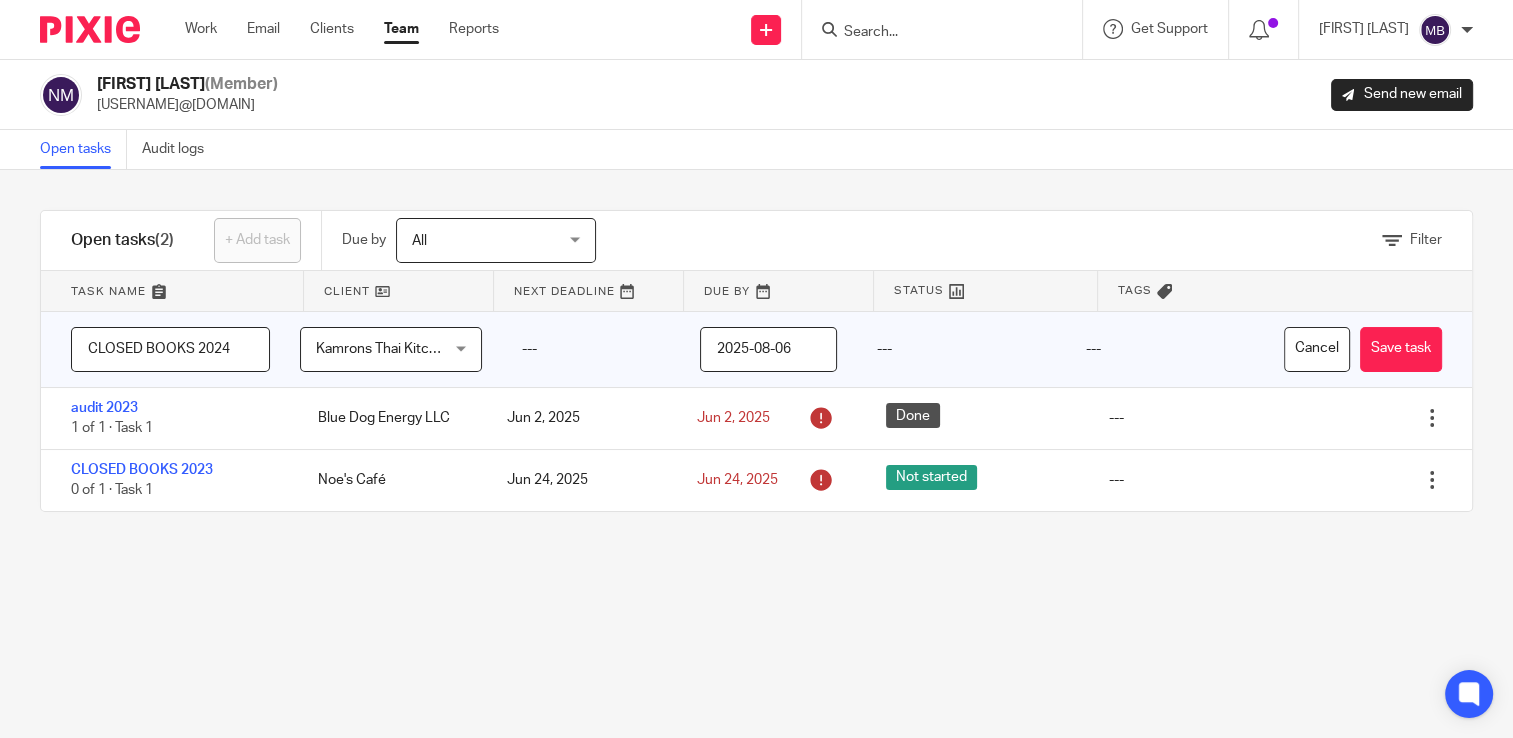 click on "2025-08-06" at bounding box center (768, 349) 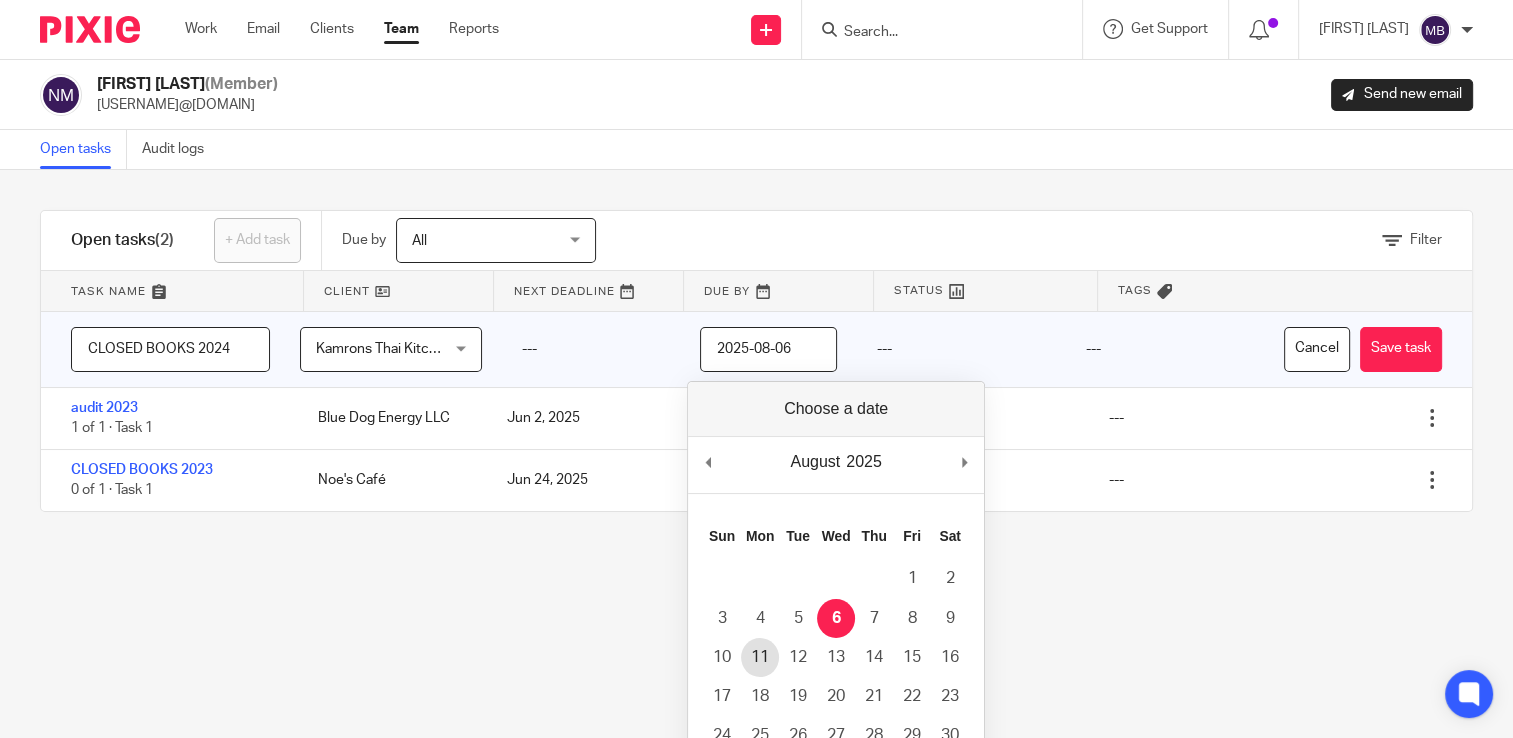type on "2025-08-11" 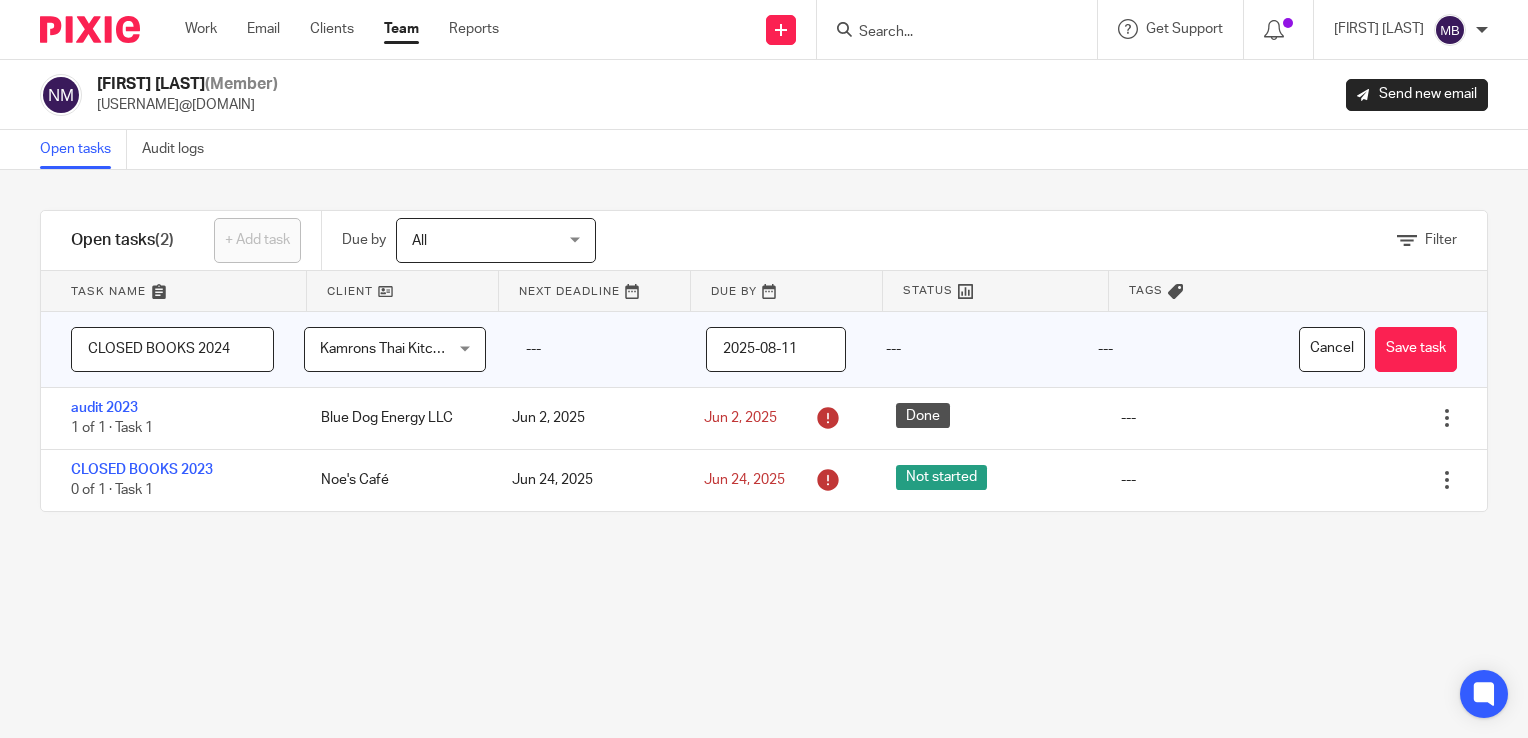 click on "---" at bounding box center (972, 349) 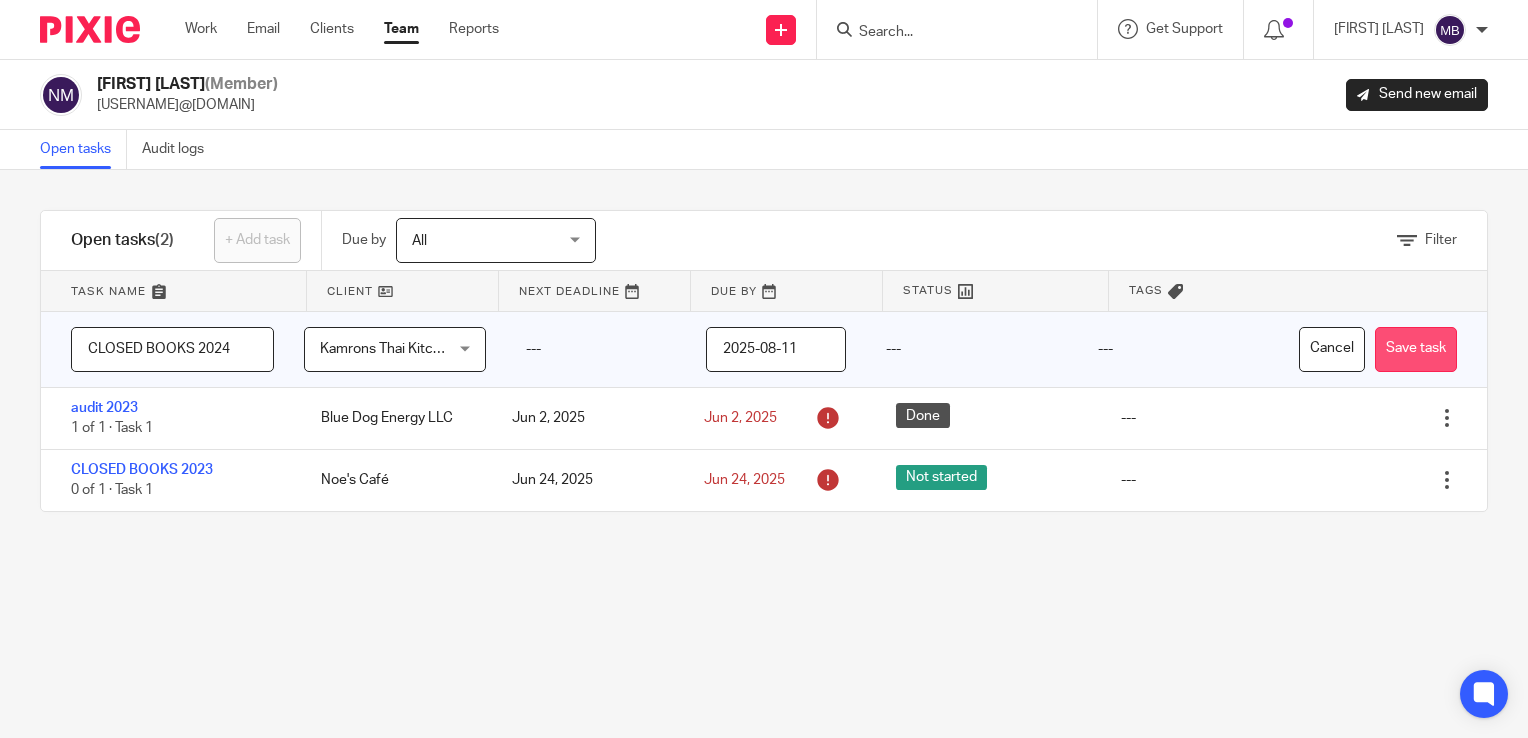 click on "Save task" at bounding box center (1416, 349) 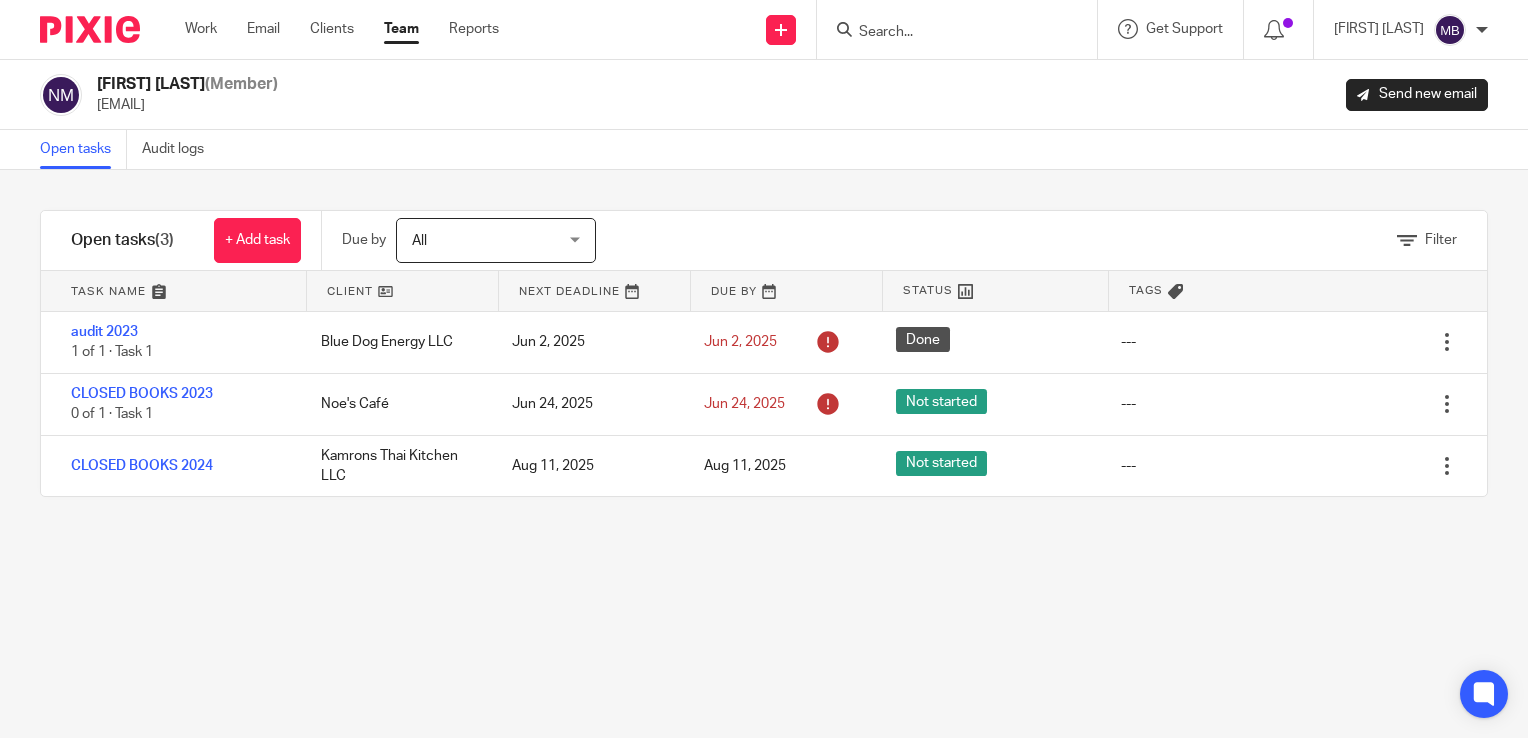 scroll, scrollTop: 0, scrollLeft: 0, axis: both 